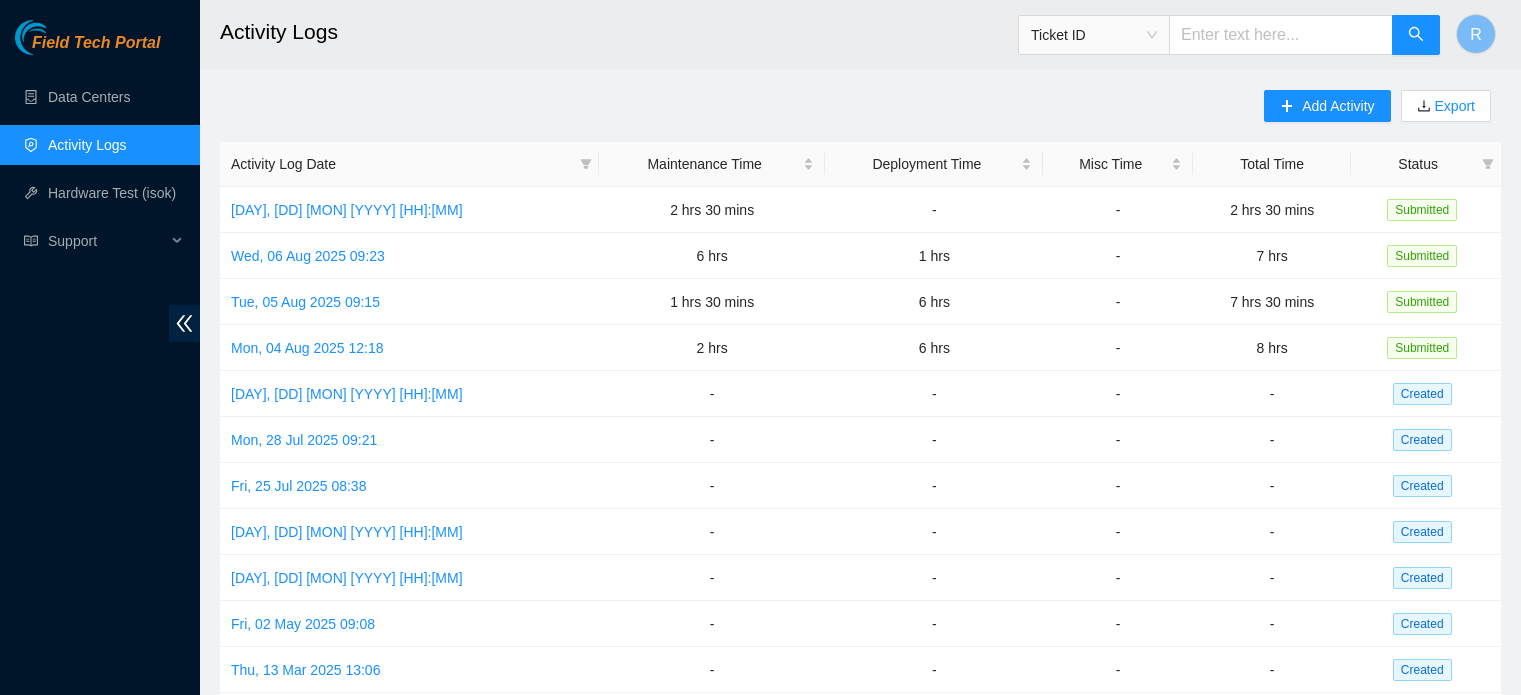 scroll, scrollTop: 0, scrollLeft: 0, axis: both 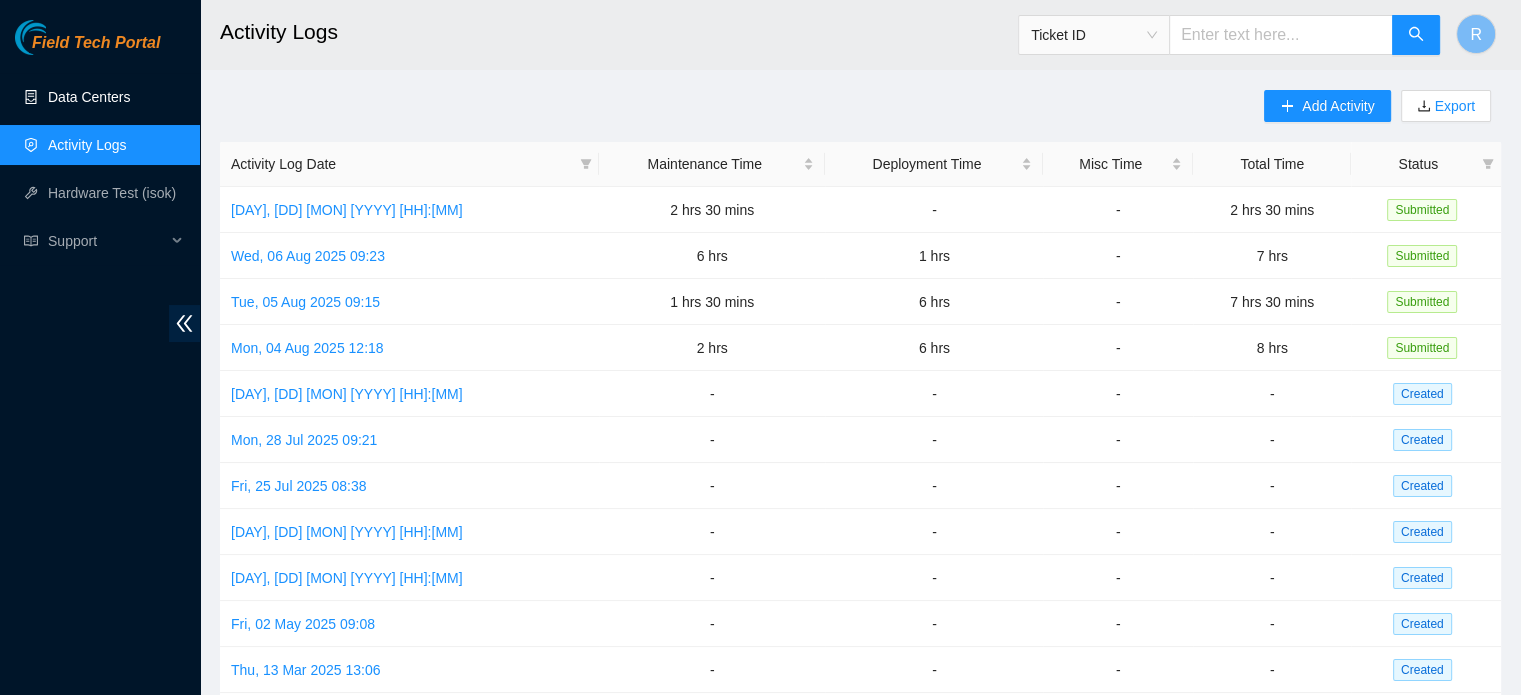 click on "Data Centers" at bounding box center (89, 97) 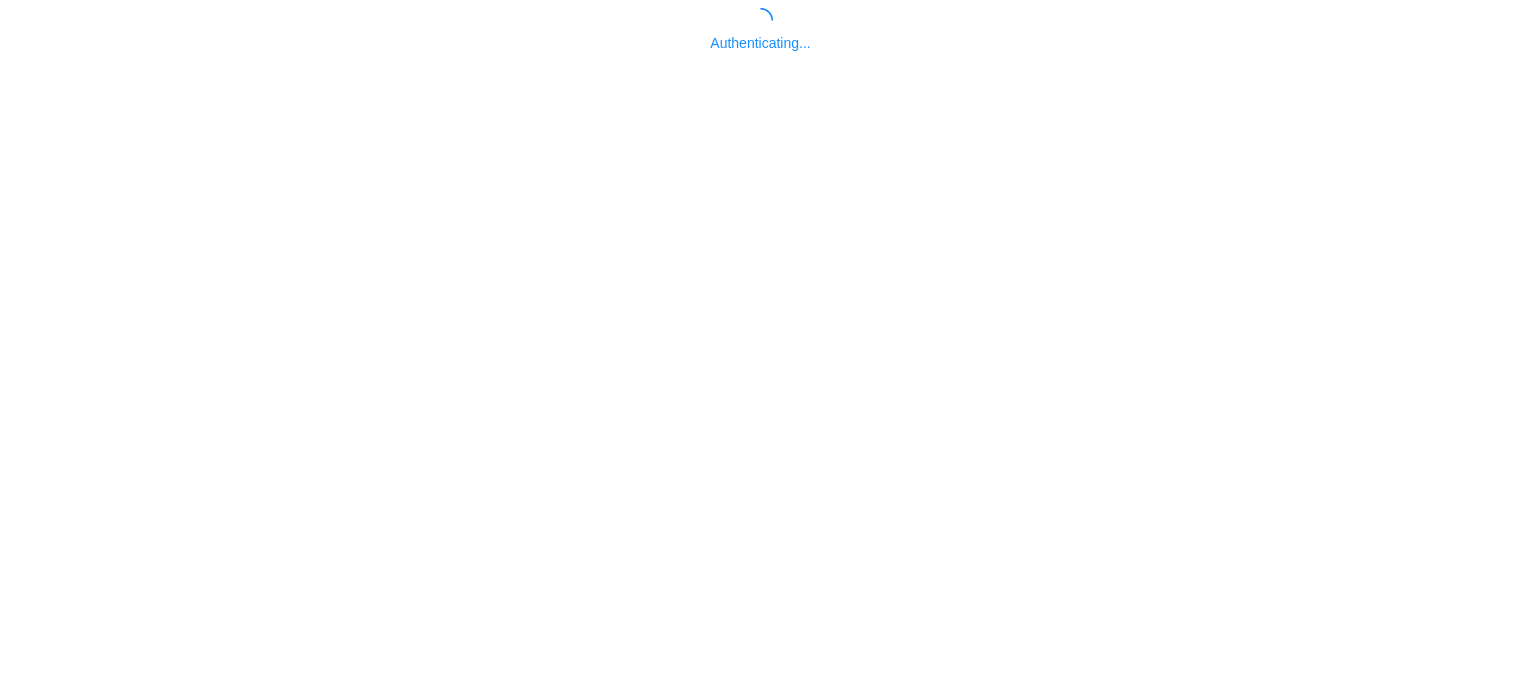 scroll, scrollTop: 0, scrollLeft: 0, axis: both 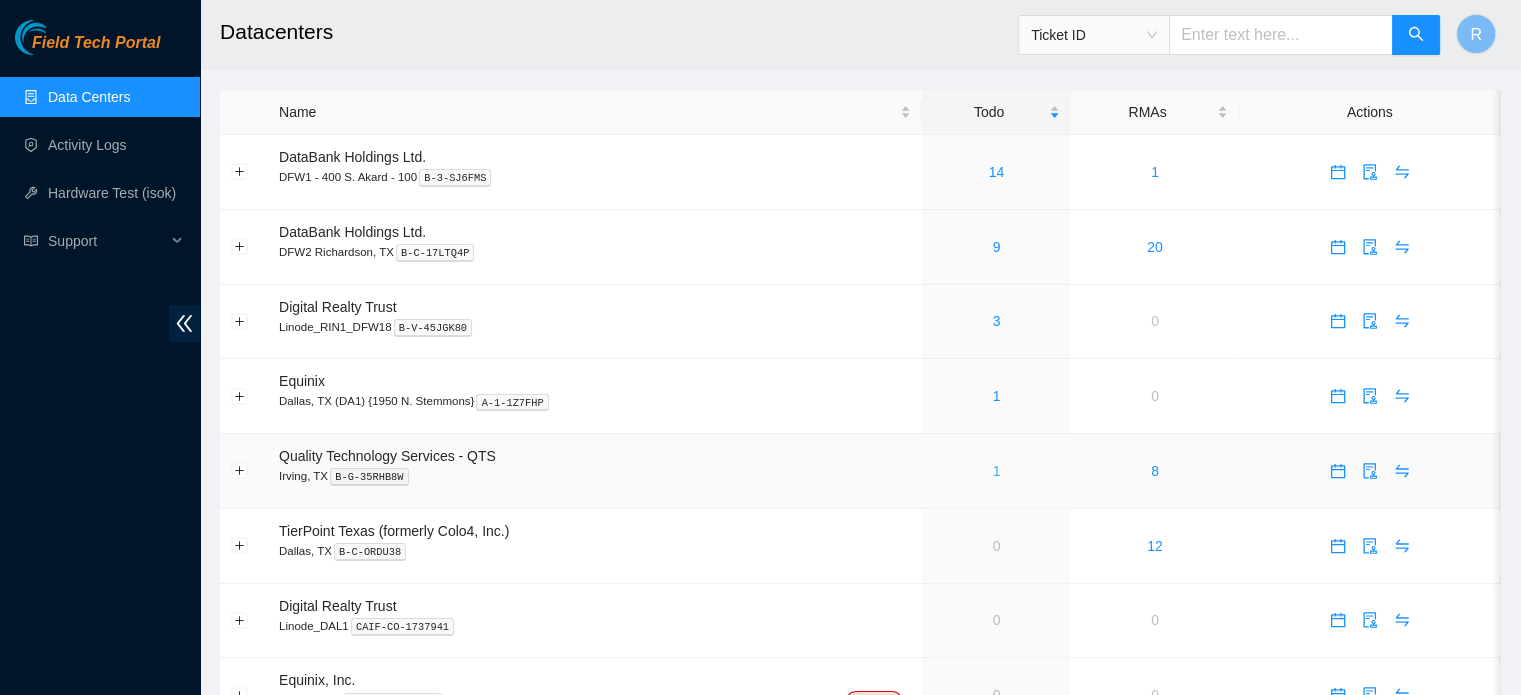 click on "1" at bounding box center [997, 471] 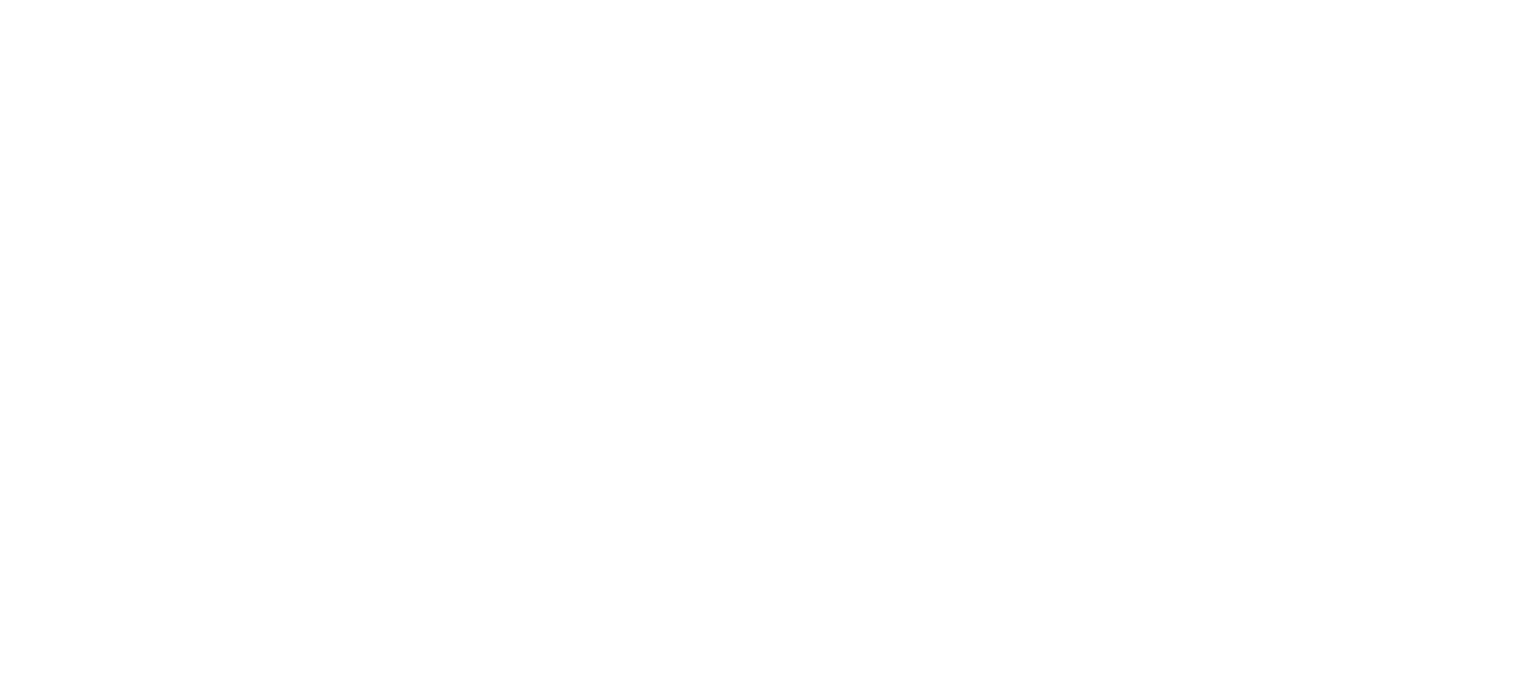 scroll, scrollTop: 0, scrollLeft: 0, axis: both 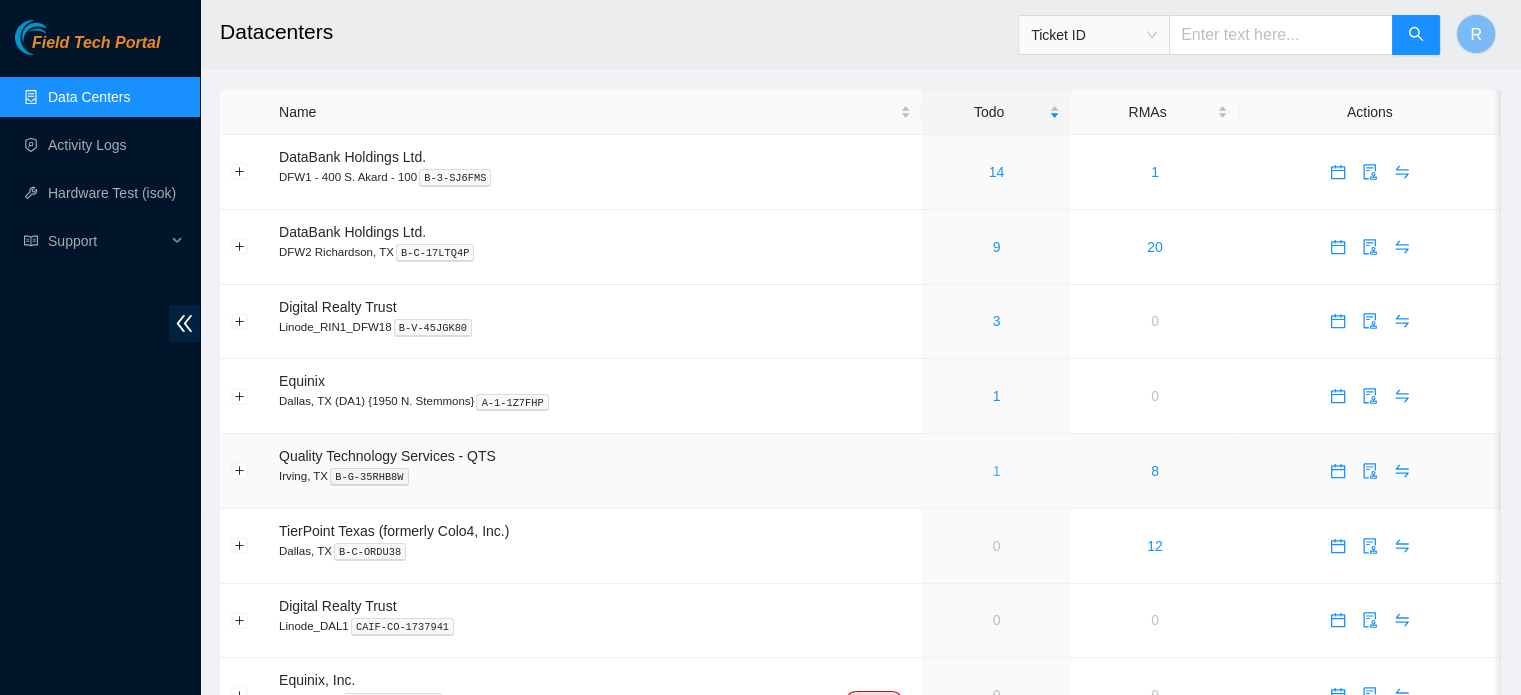 click on "1" at bounding box center [997, 471] 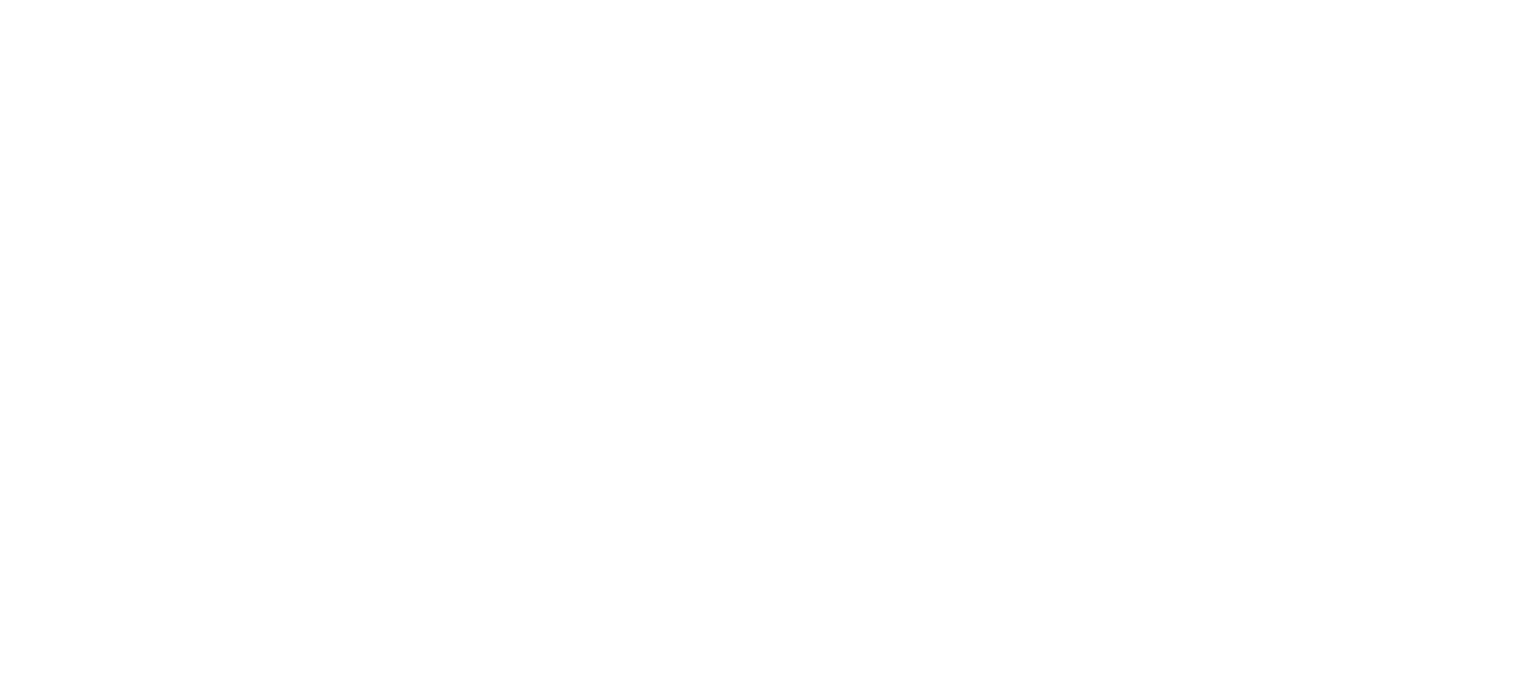 scroll, scrollTop: 0, scrollLeft: 0, axis: both 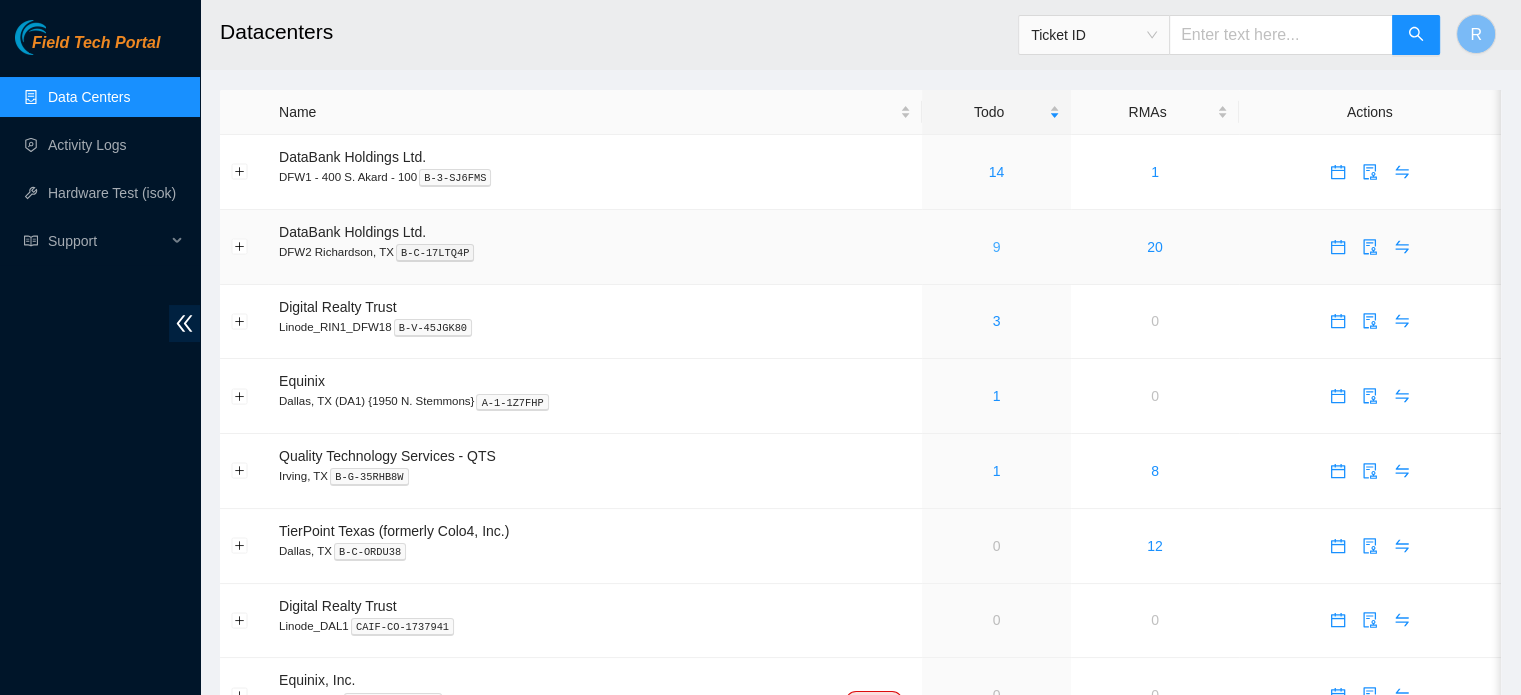 click on "9" at bounding box center (997, 247) 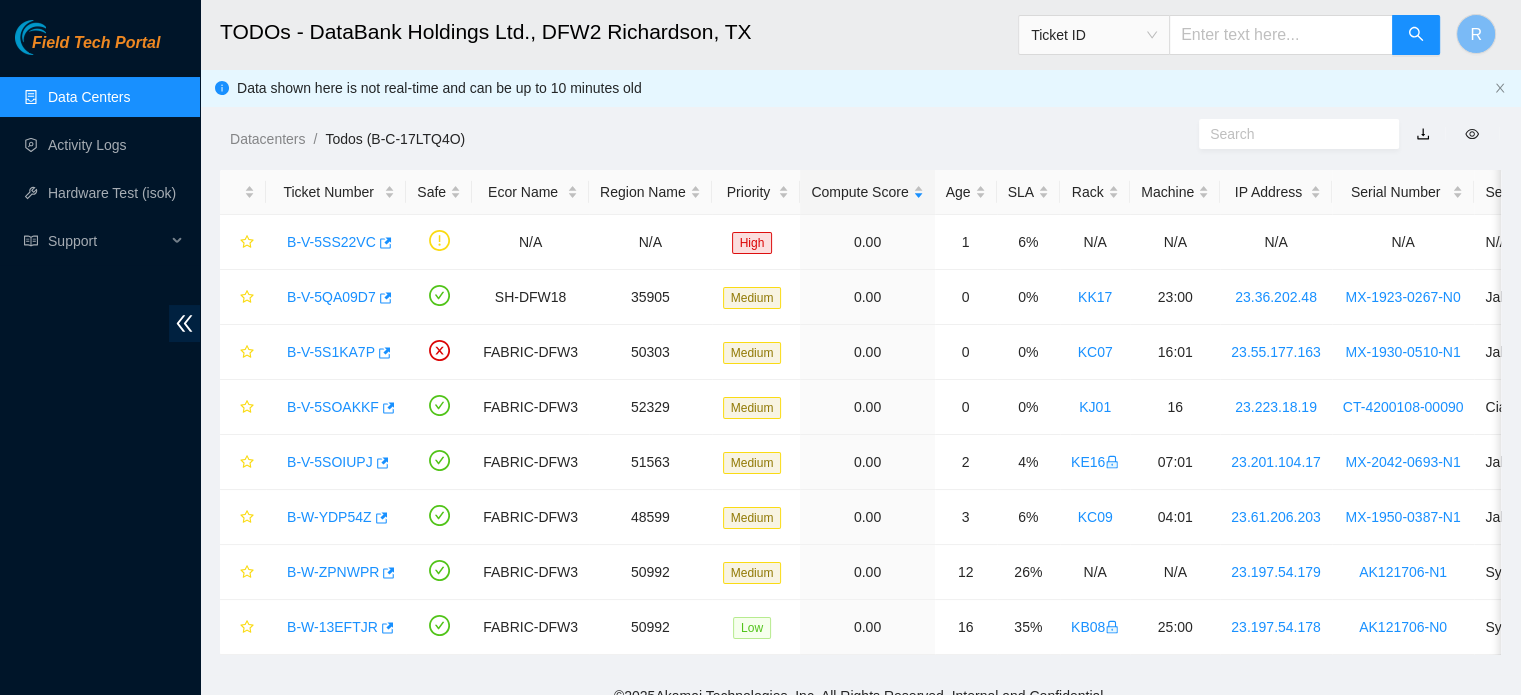 click on "Data Centers" at bounding box center (89, 97) 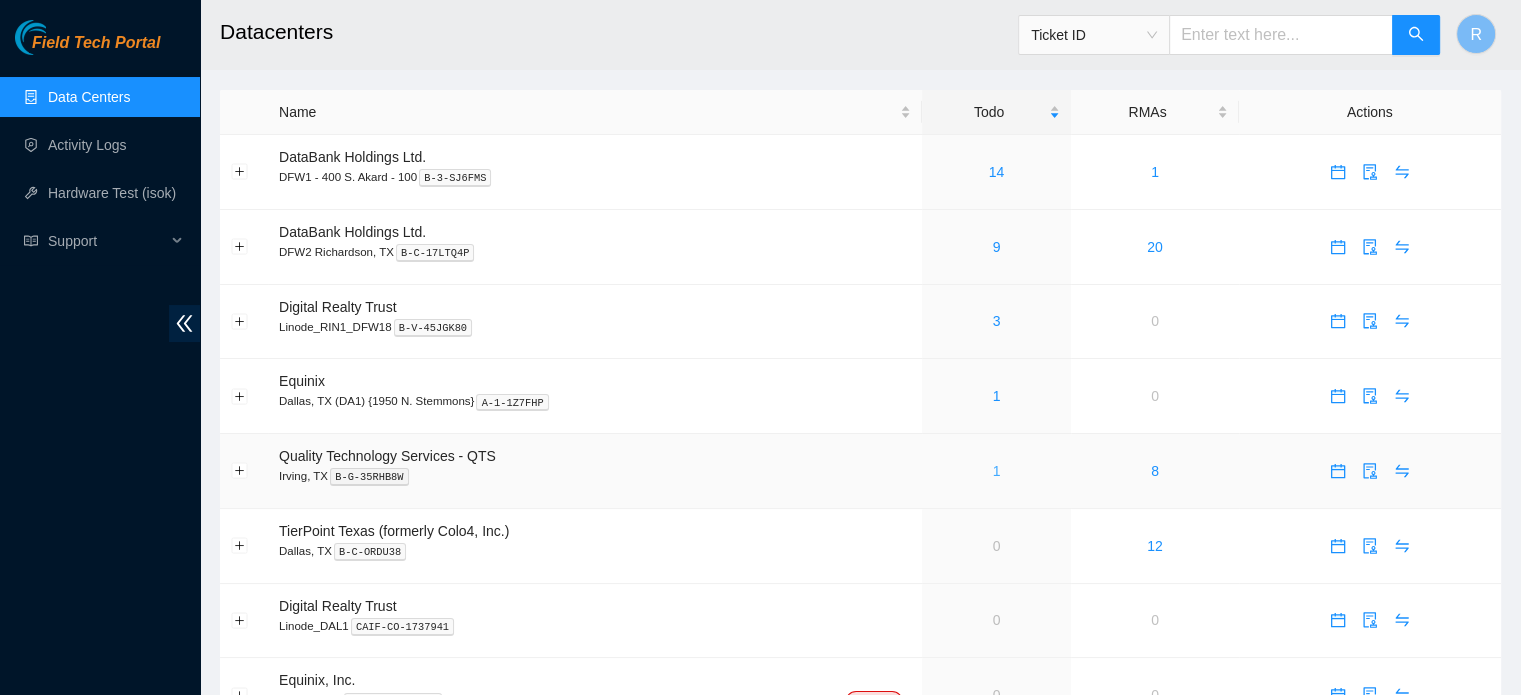click on "1" at bounding box center (997, 471) 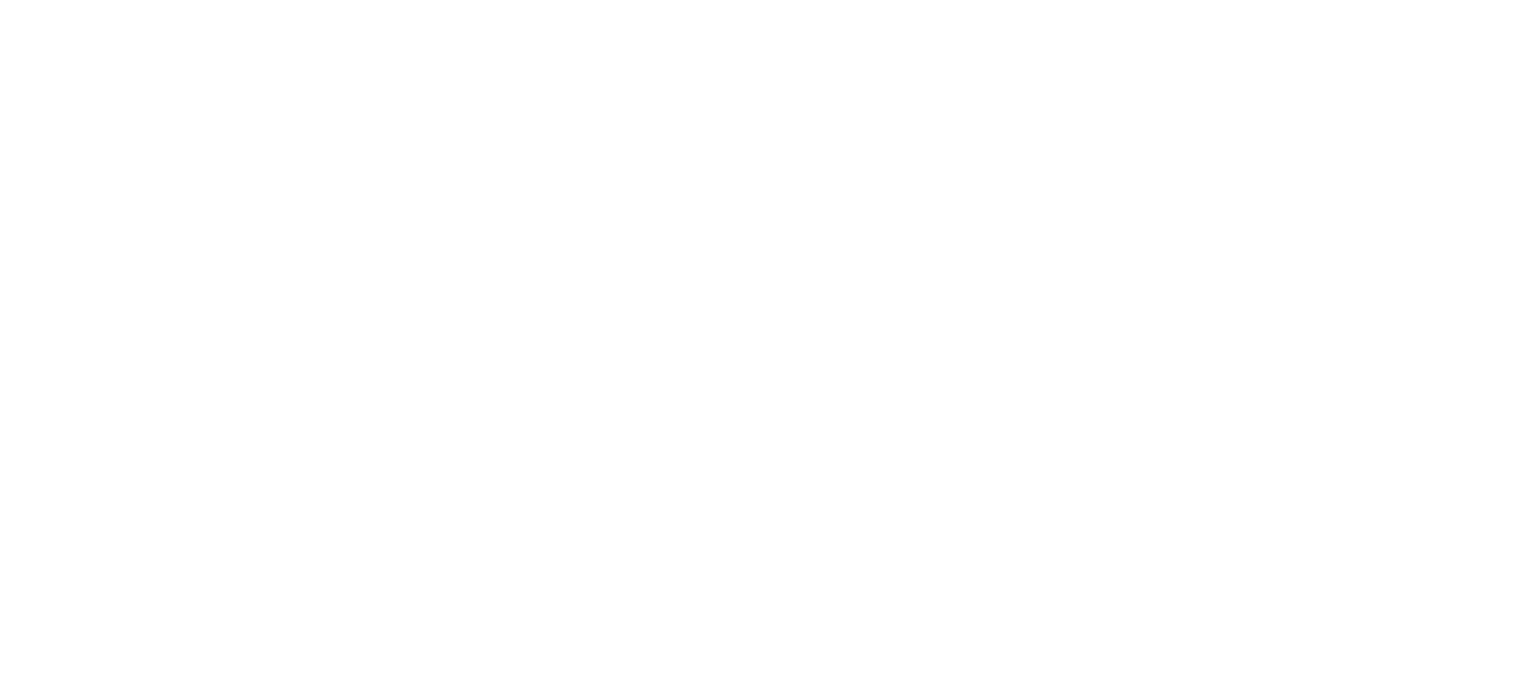 scroll, scrollTop: 0, scrollLeft: 0, axis: both 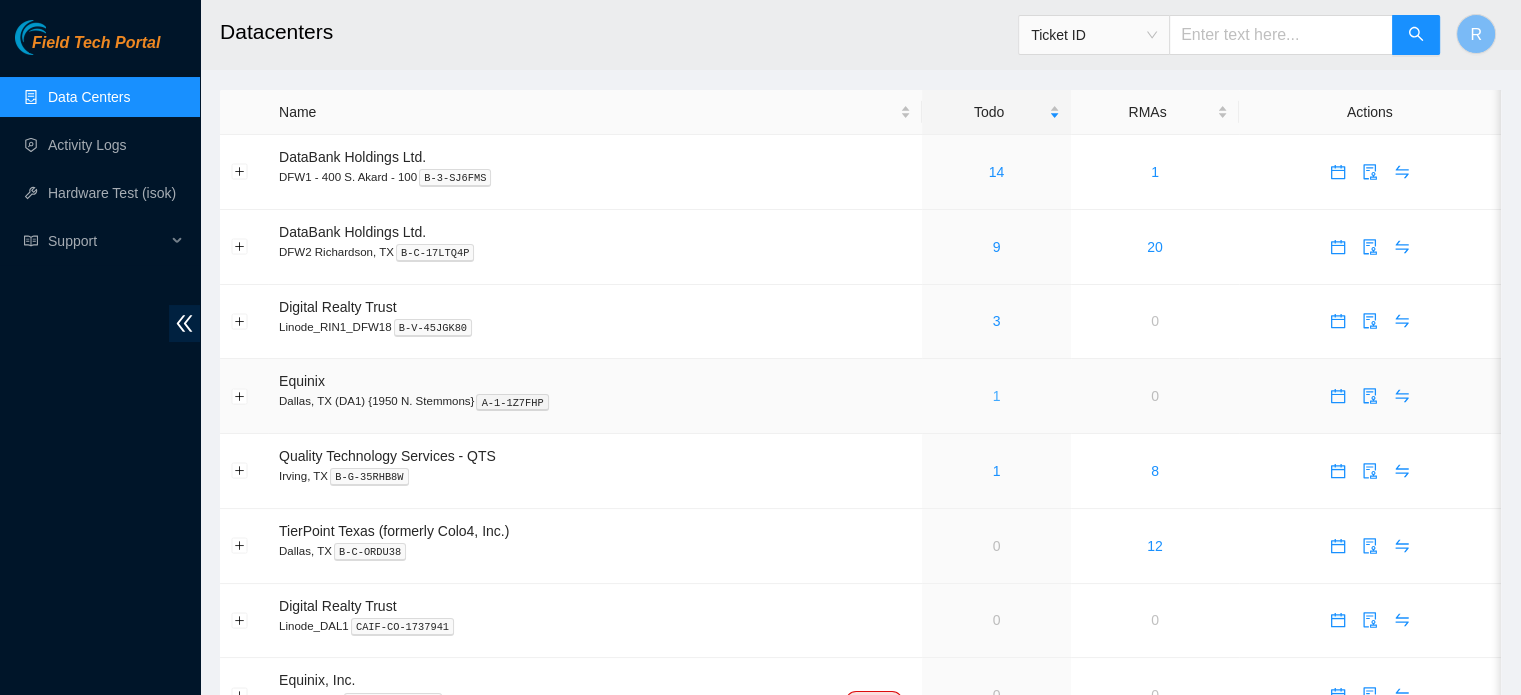 click on "1" at bounding box center [997, 396] 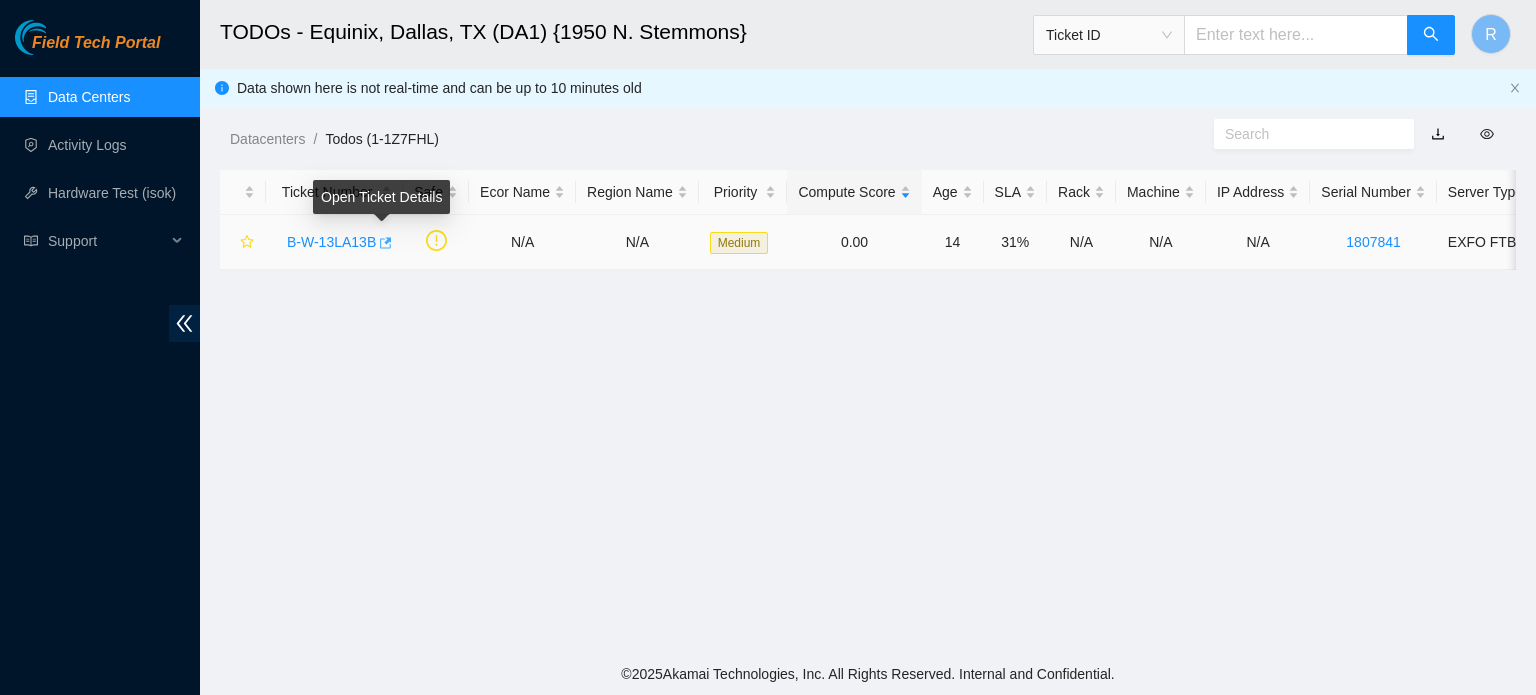 click 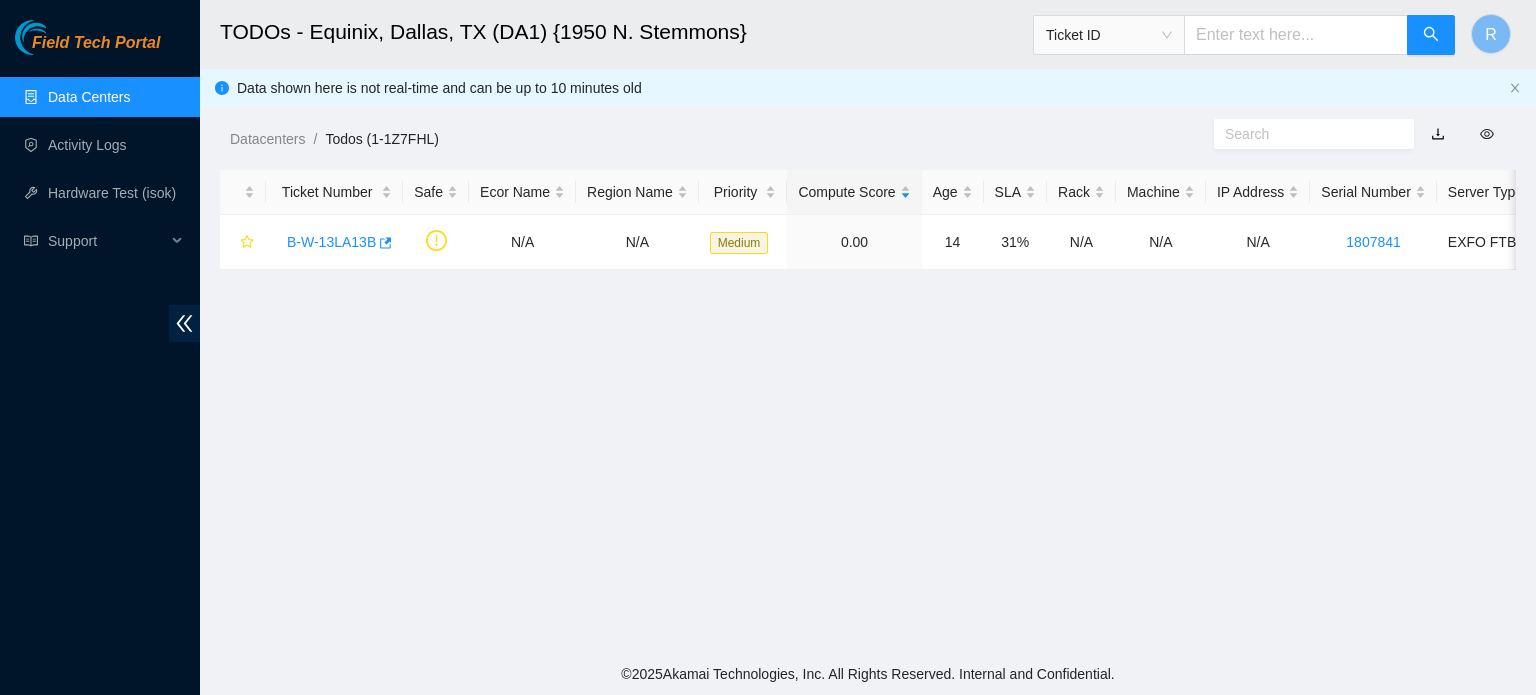 click on "Data Centers" at bounding box center (89, 97) 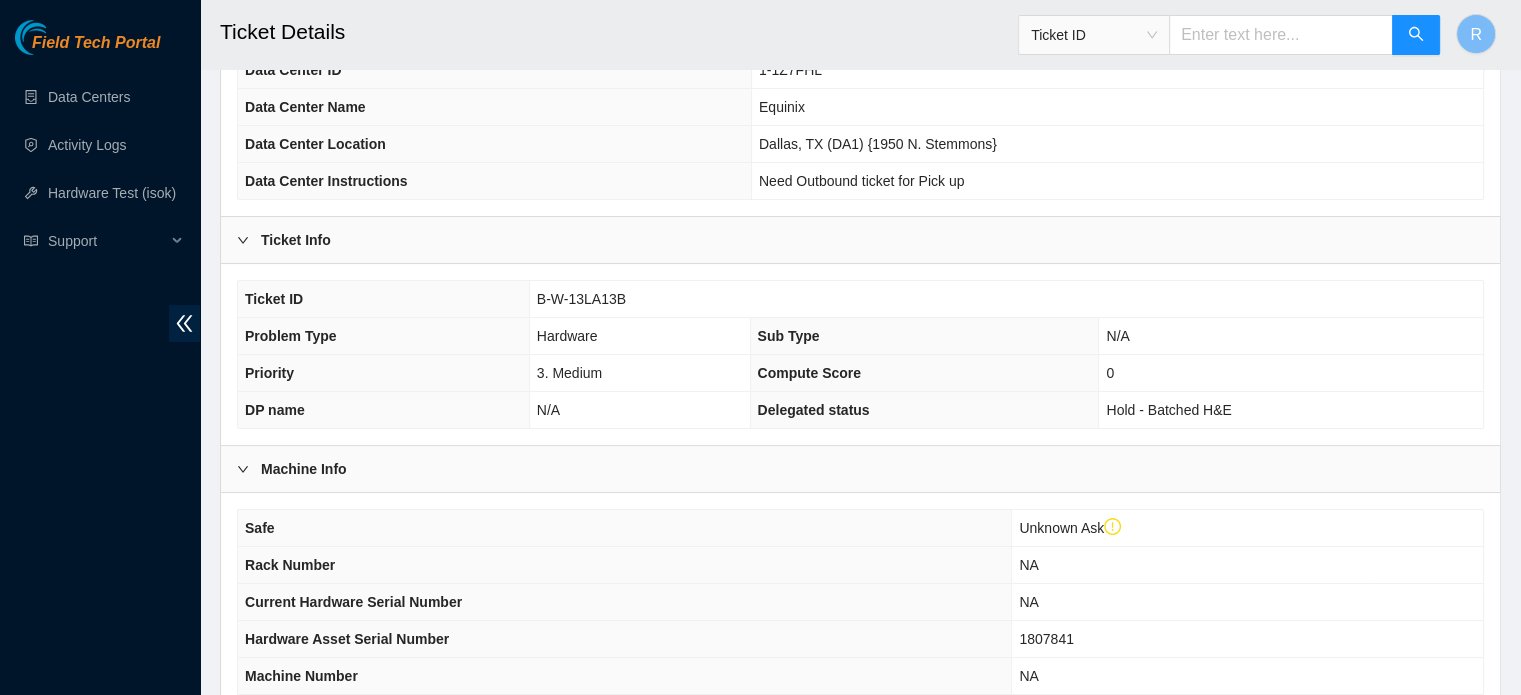 scroll, scrollTop: 584, scrollLeft: 0, axis: vertical 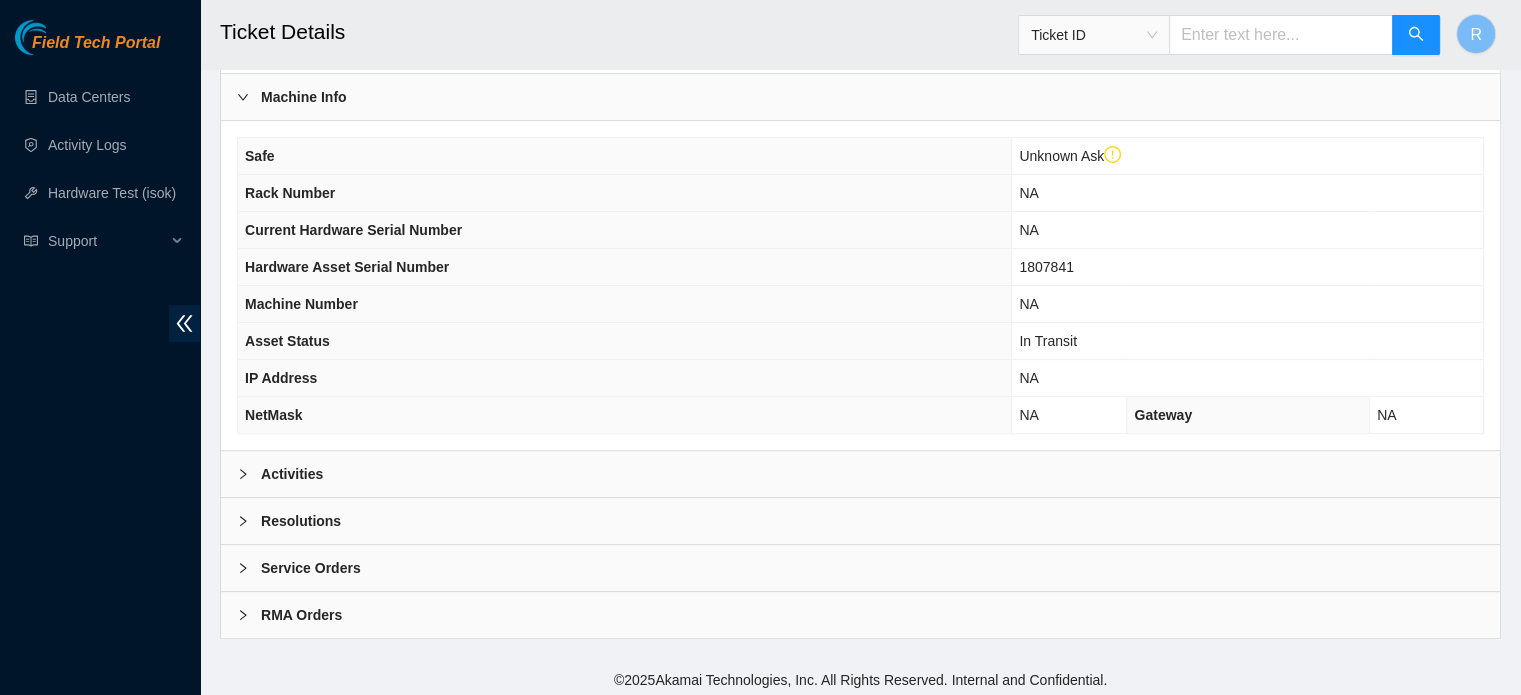 drag, startPoint x: 472, startPoint y: 460, endPoint x: 484, endPoint y: 468, distance: 14.422205 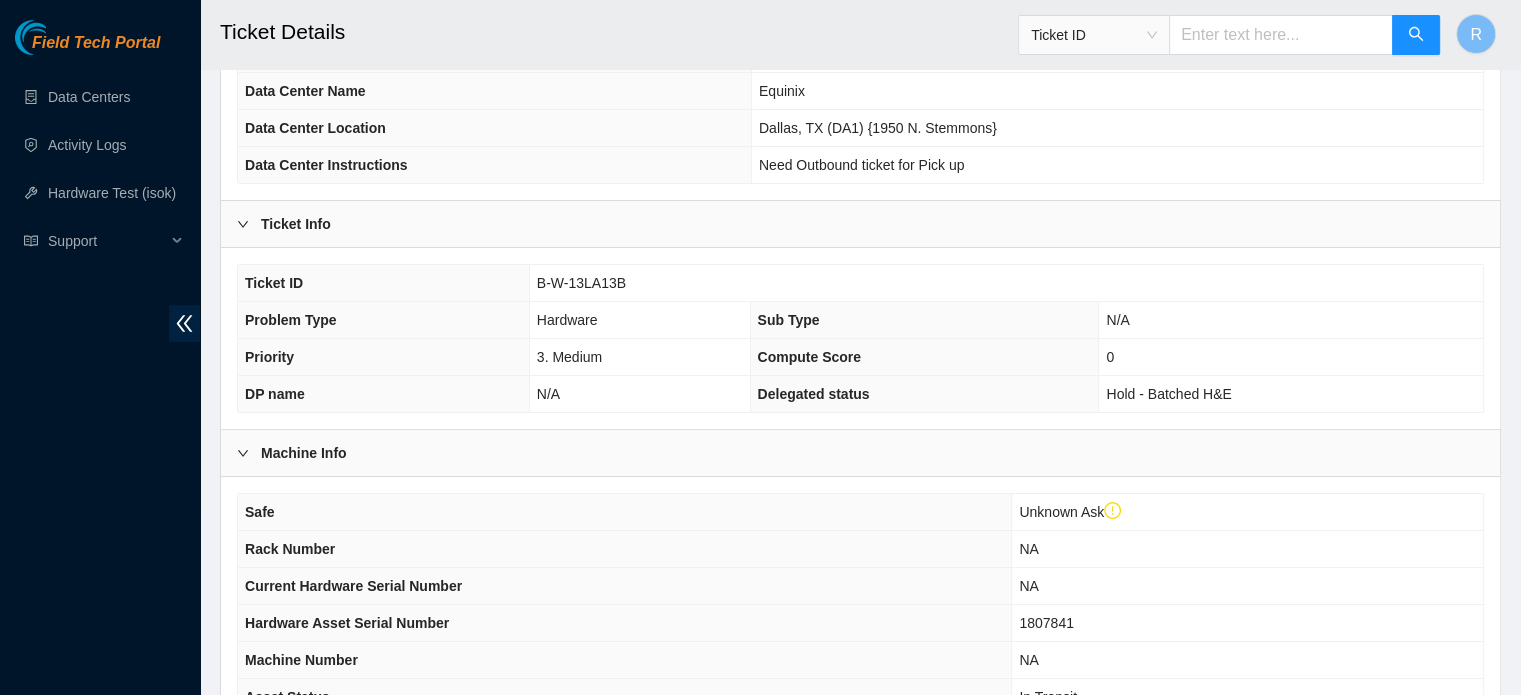 scroll, scrollTop: 0, scrollLeft: 0, axis: both 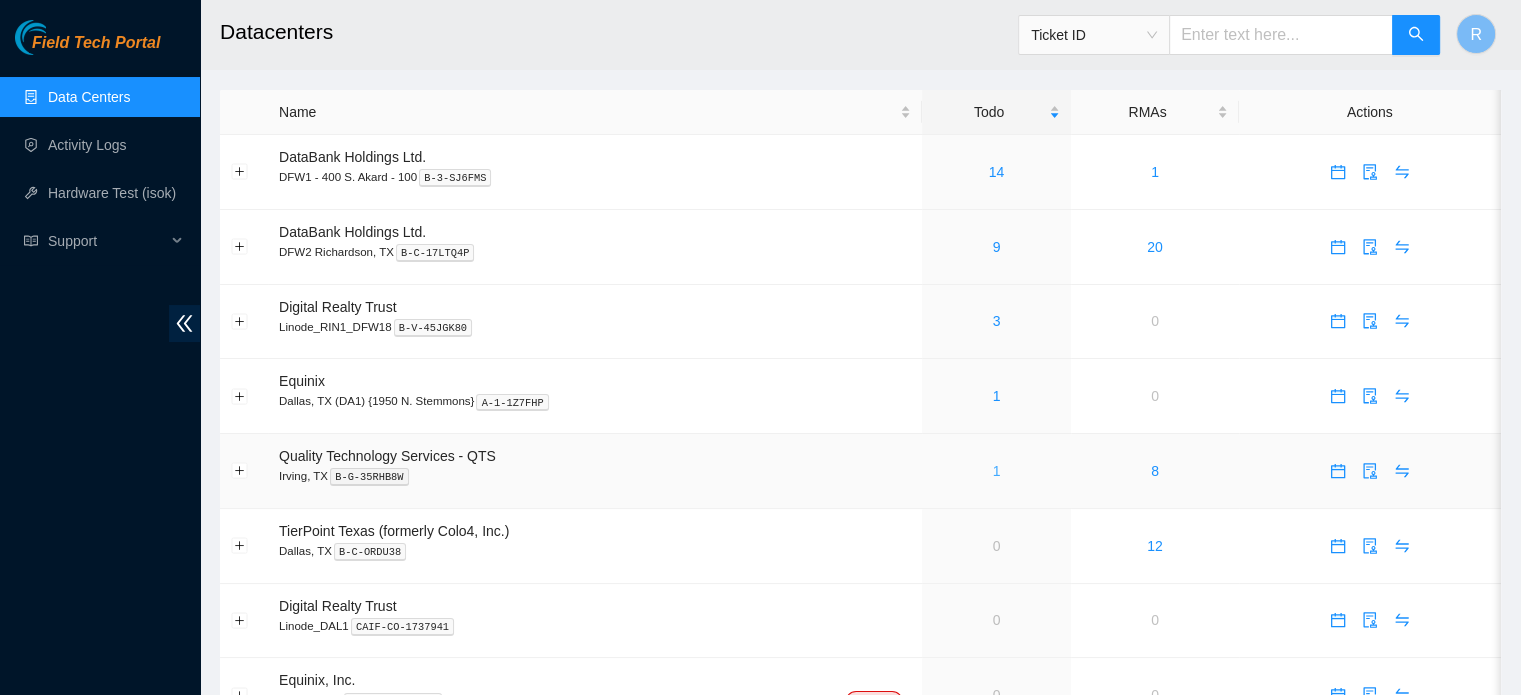 click on "1" at bounding box center [997, 471] 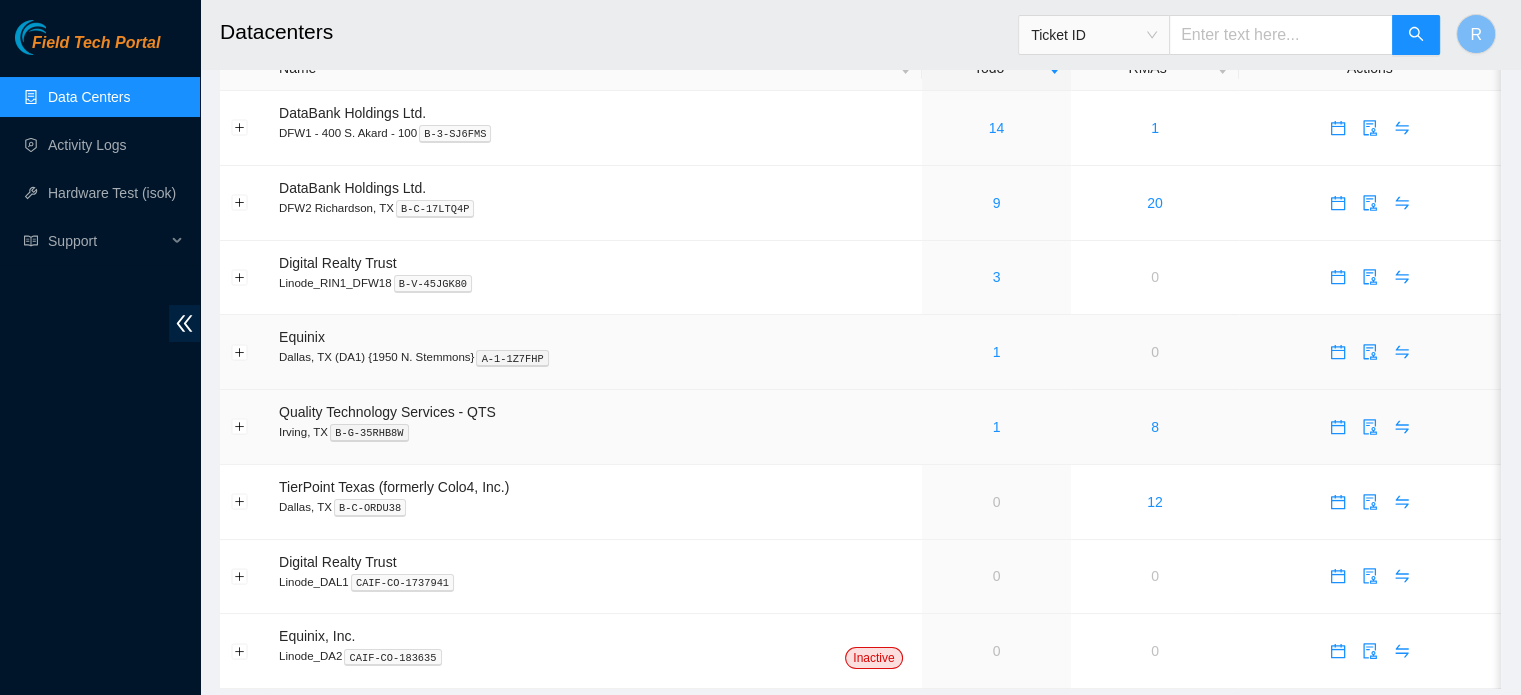 scroll, scrollTop: 0, scrollLeft: 0, axis: both 